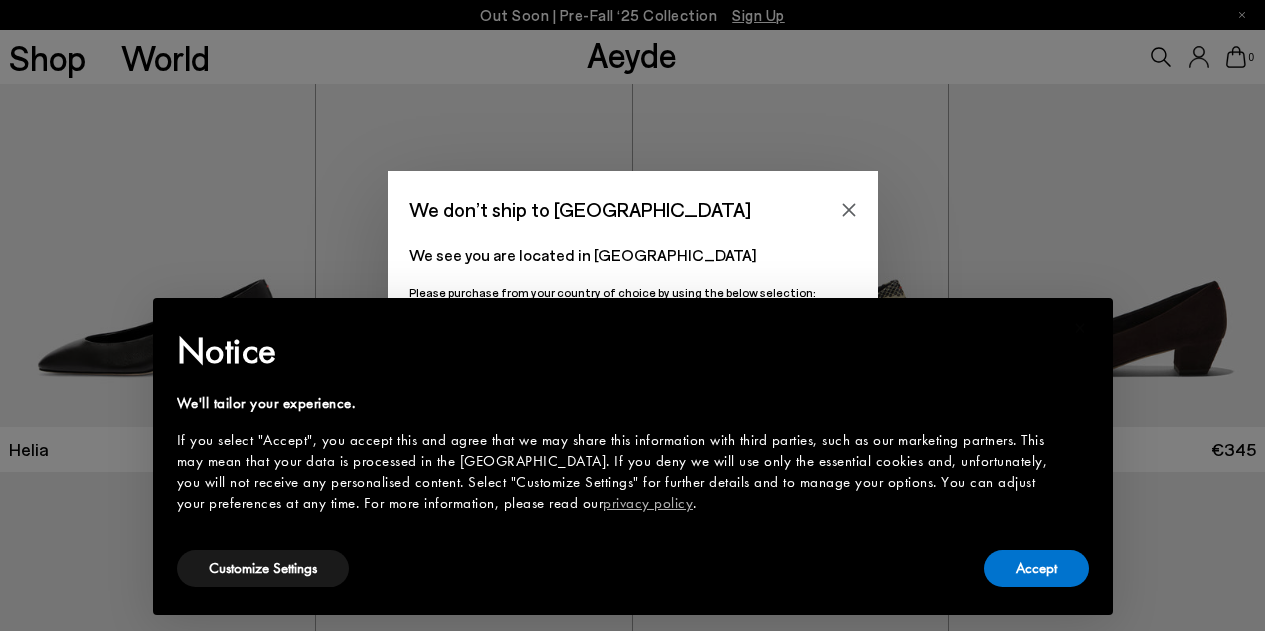 scroll, scrollTop: 0, scrollLeft: 0, axis: both 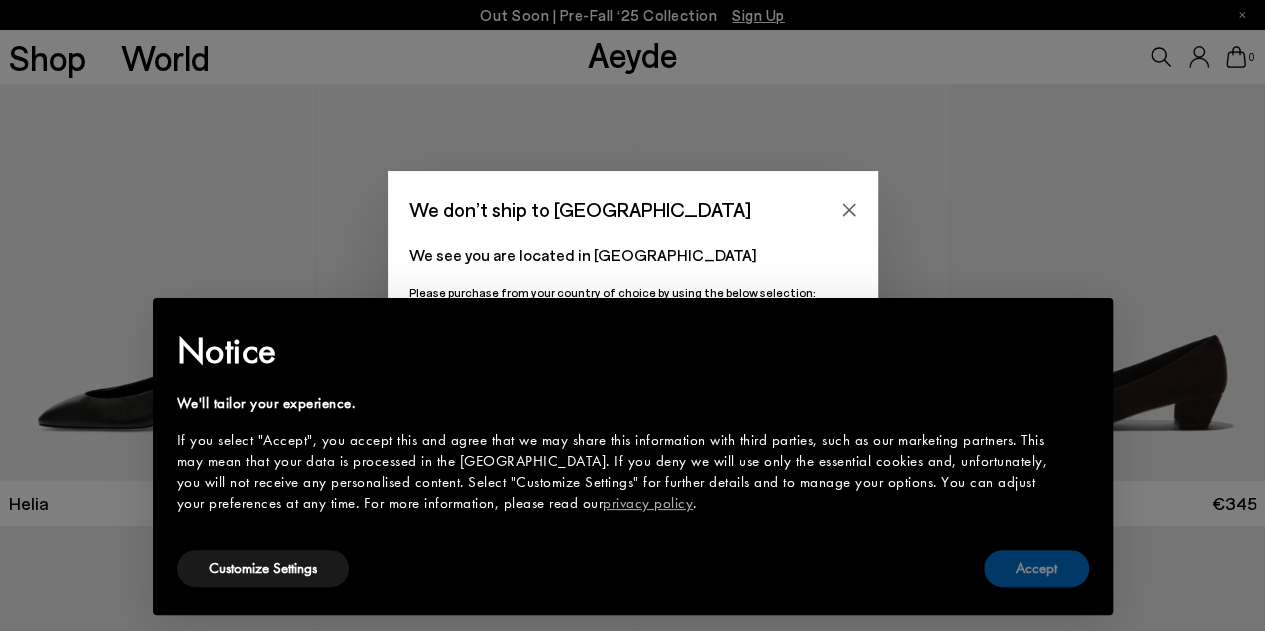 click on "Accept" at bounding box center (1036, 568) 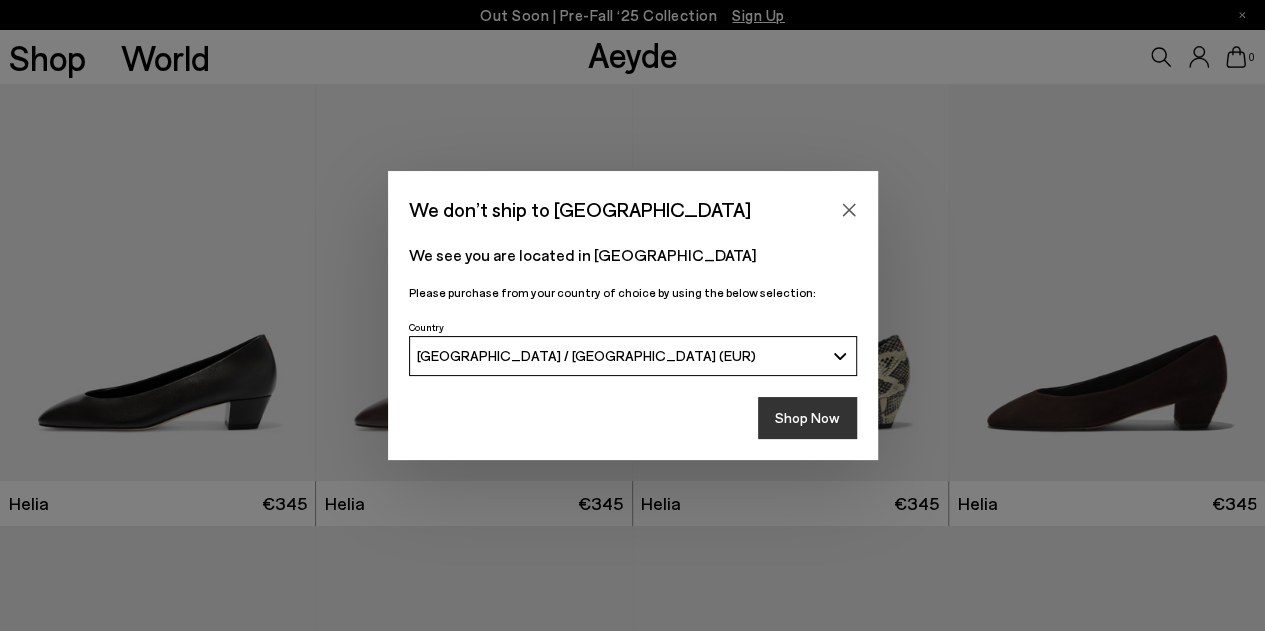 click on "Shop Now" at bounding box center (807, 418) 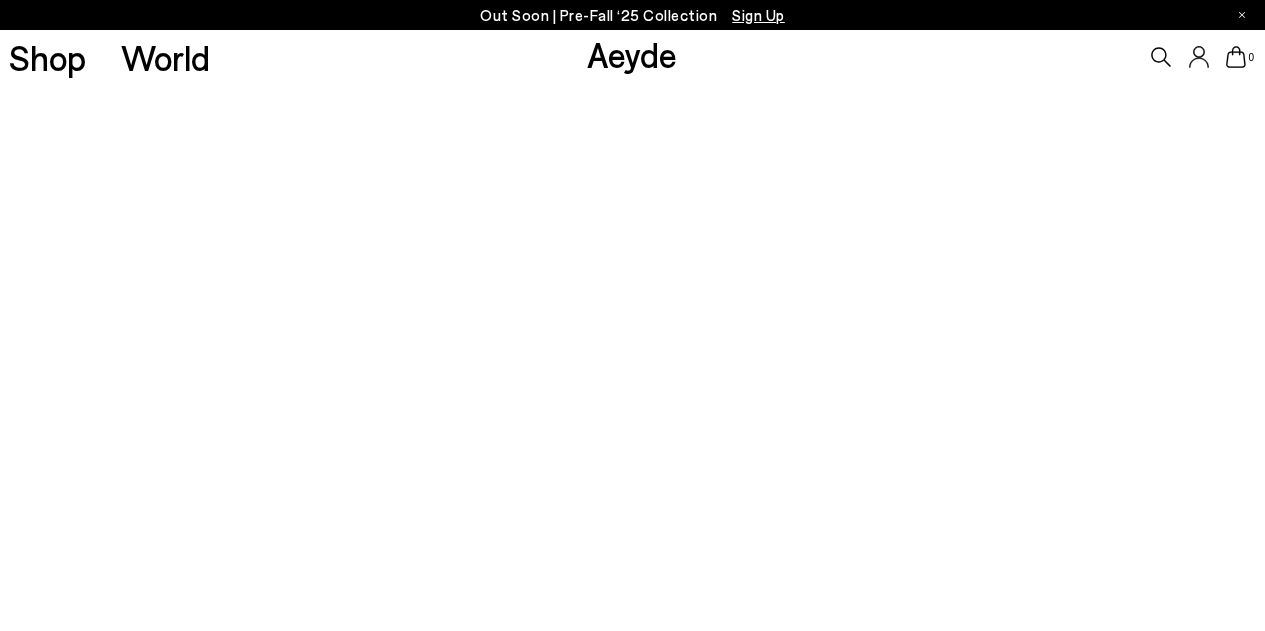 scroll, scrollTop: 0, scrollLeft: 0, axis: both 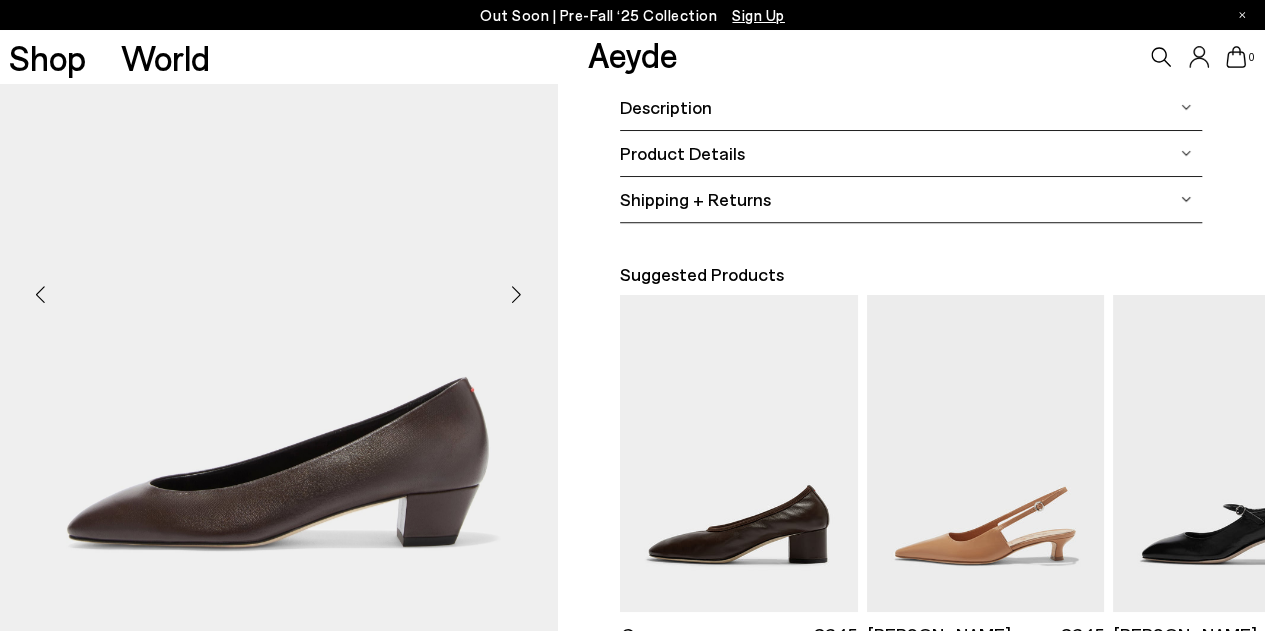 click at bounding box center [517, 294] 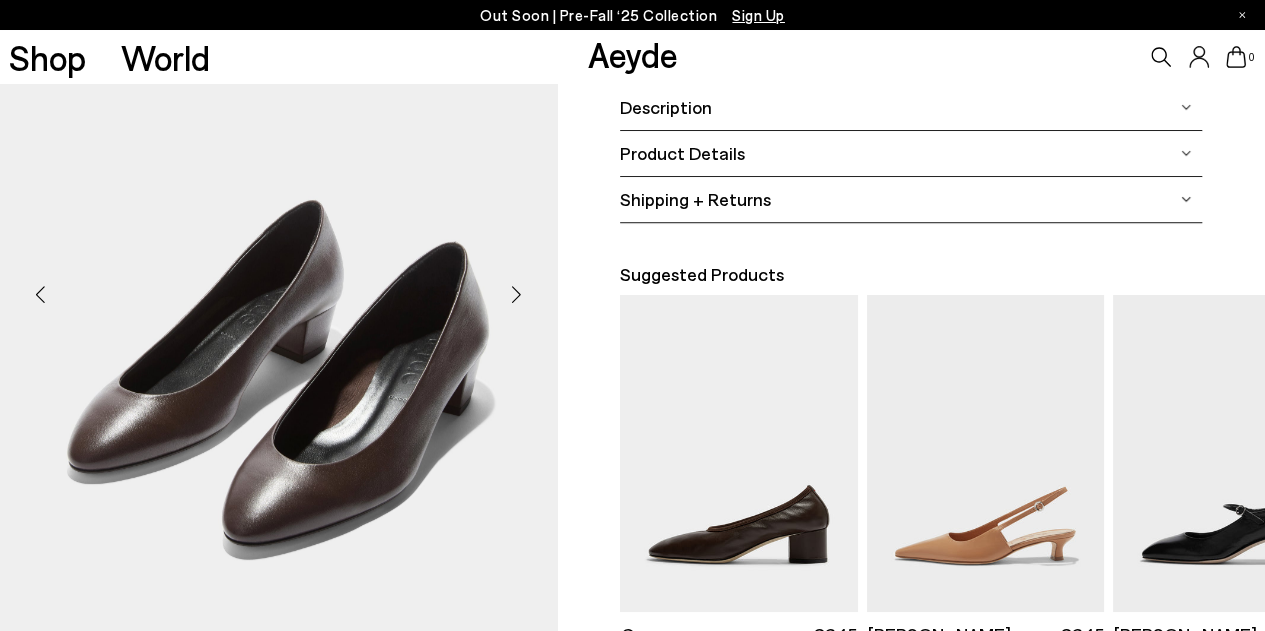 click at bounding box center [517, 294] 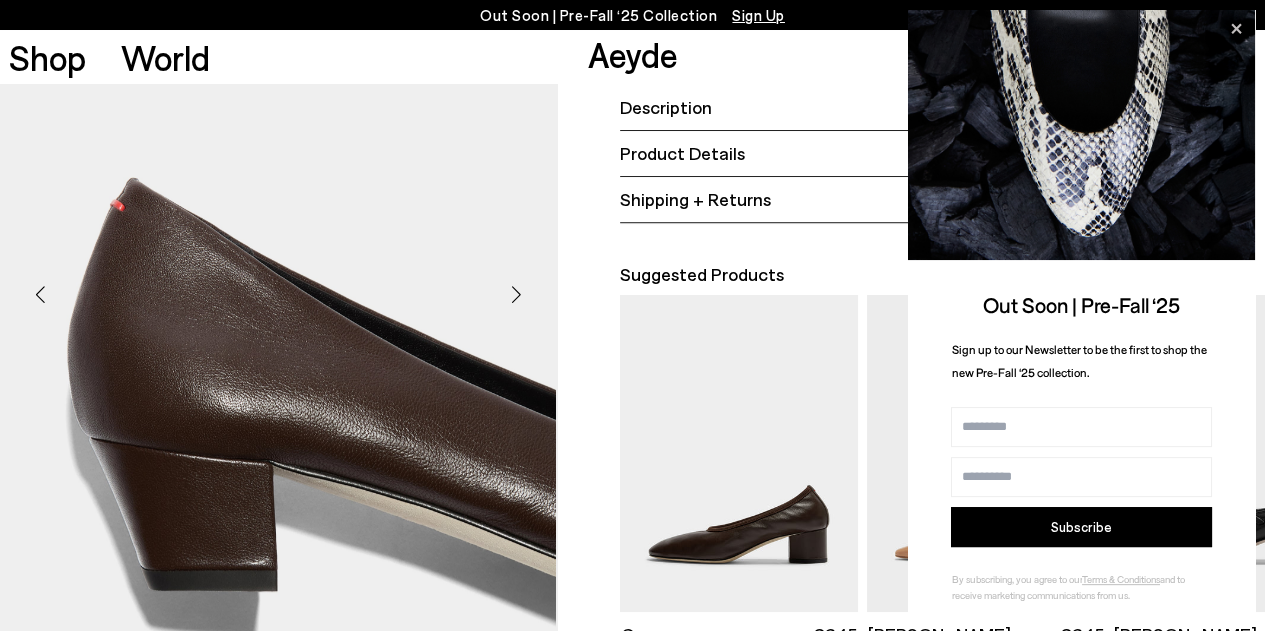 click at bounding box center (517, 294) 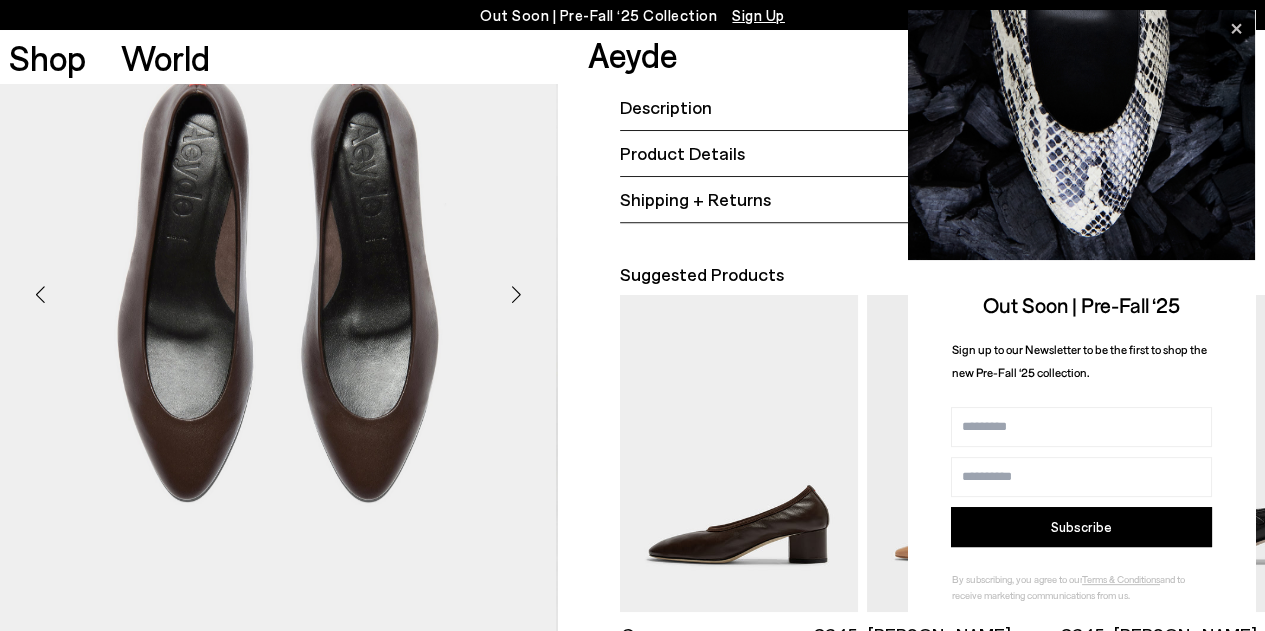 click at bounding box center [517, 294] 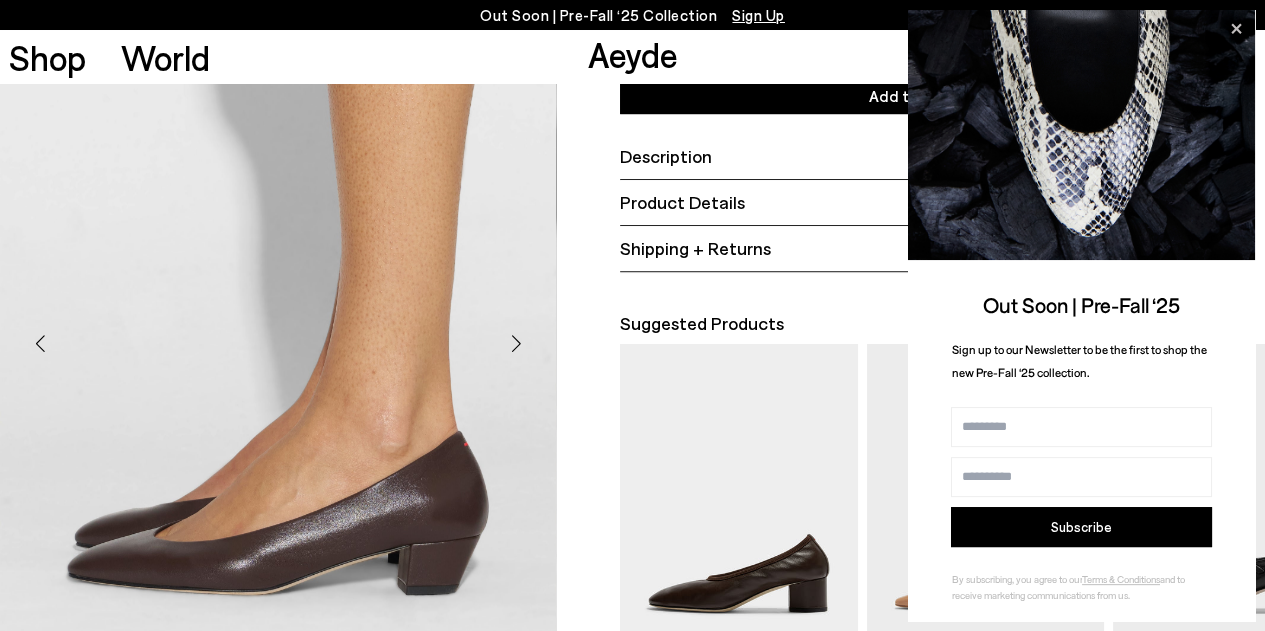 scroll, scrollTop: 300, scrollLeft: 0, axis: vertical 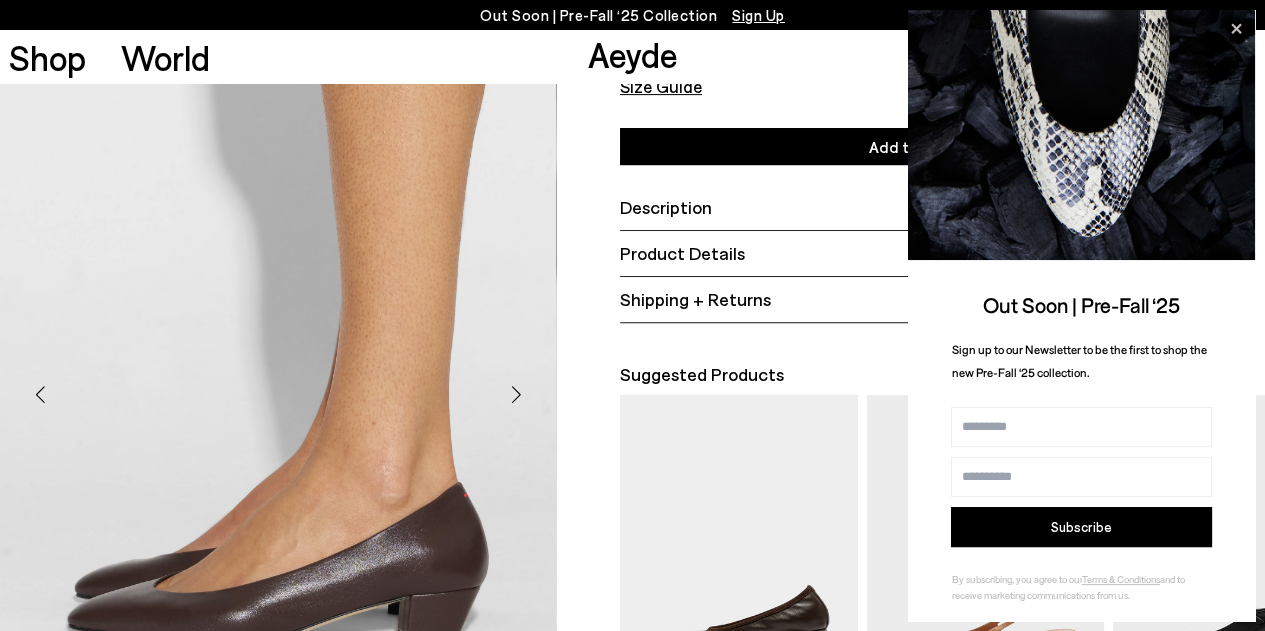 click 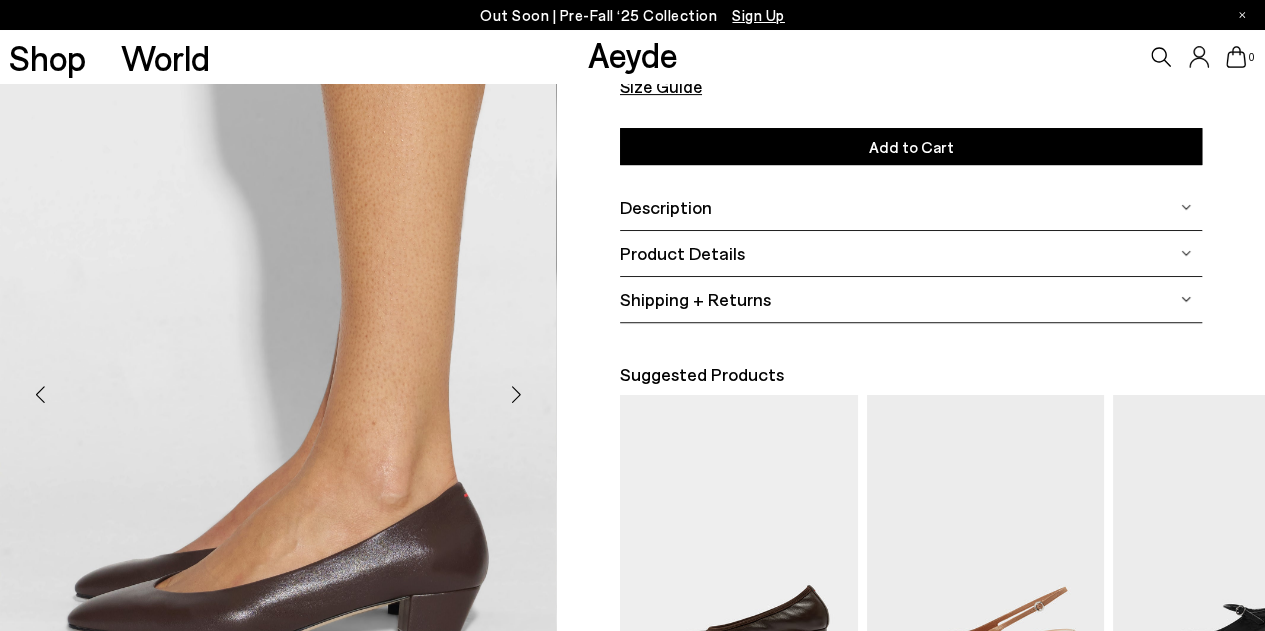 click on "Aeyde" at bounding box center (632, 54) 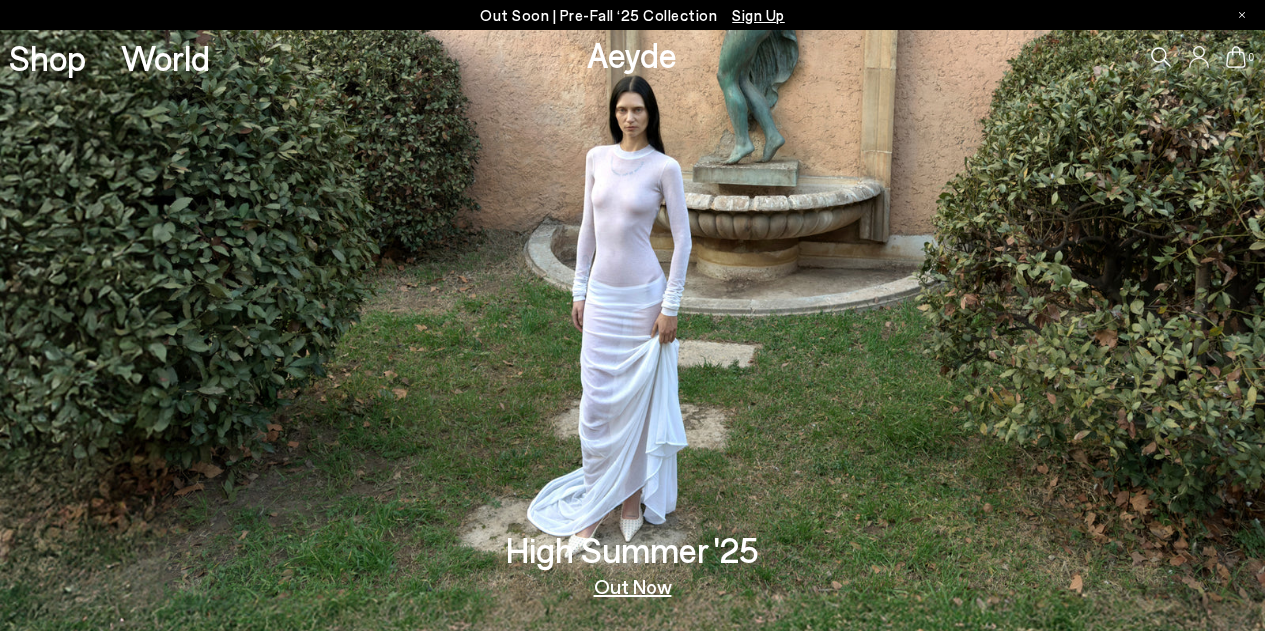 scroll, scrollTop: 0, scrollLeft: 0, axis: both 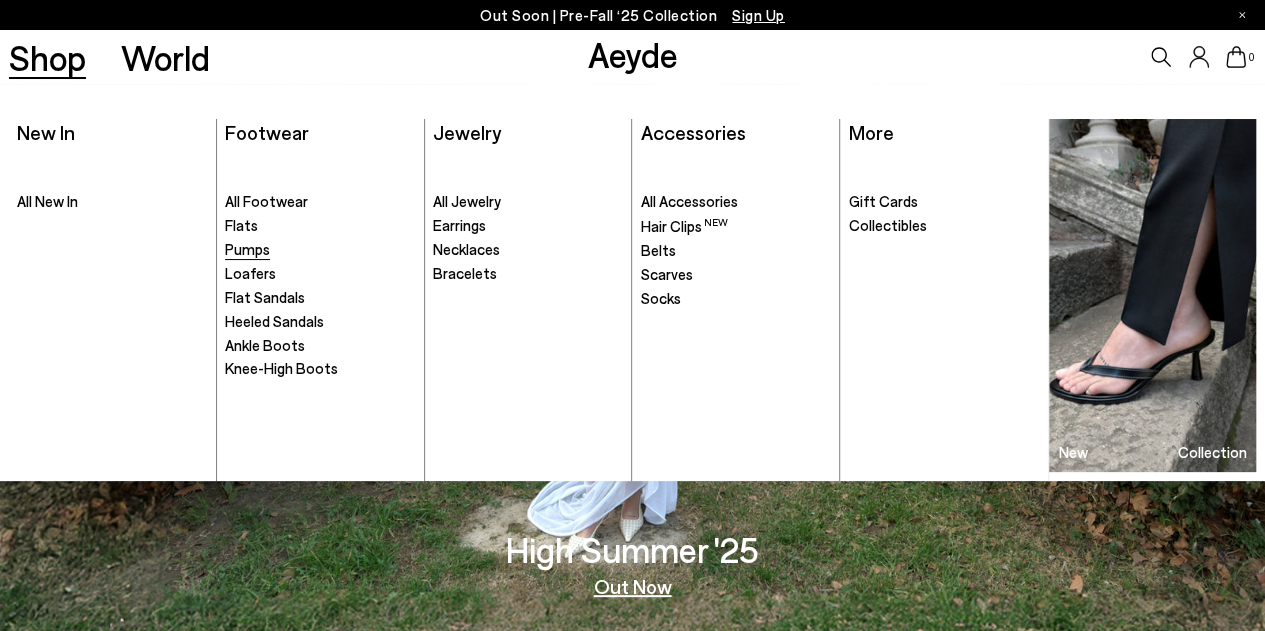 click on "Pumps" at bounding box center [247, 249] 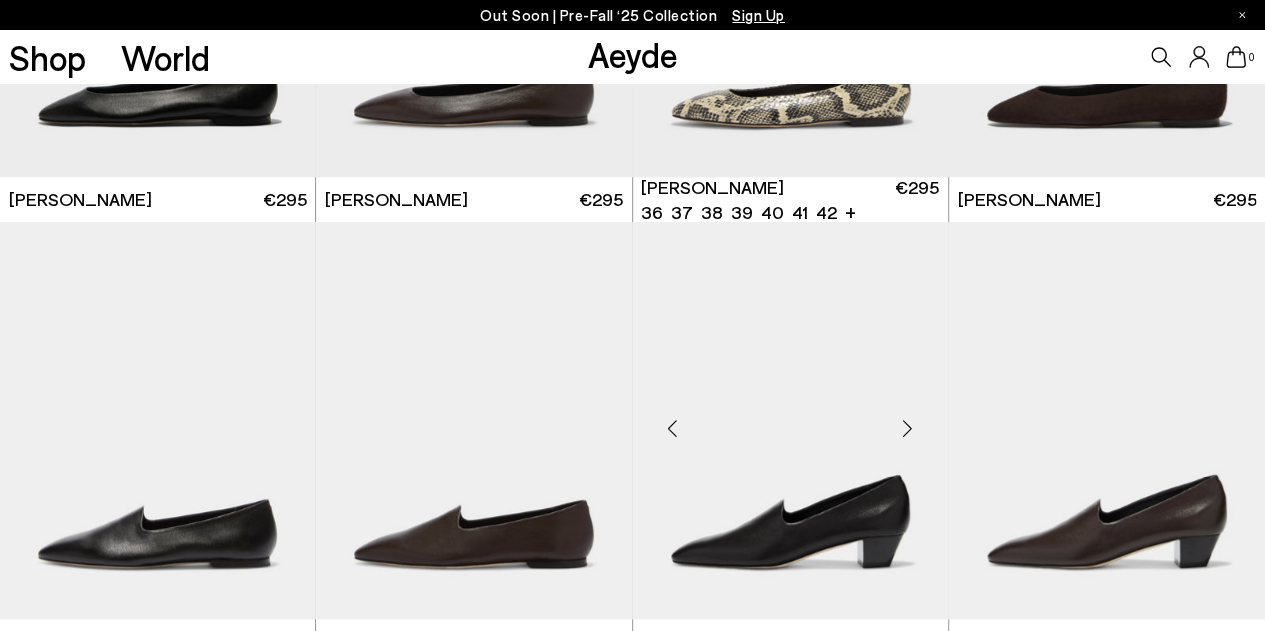 scroll, scrollTop: 900, scrollLeft: 0, axis: vertical 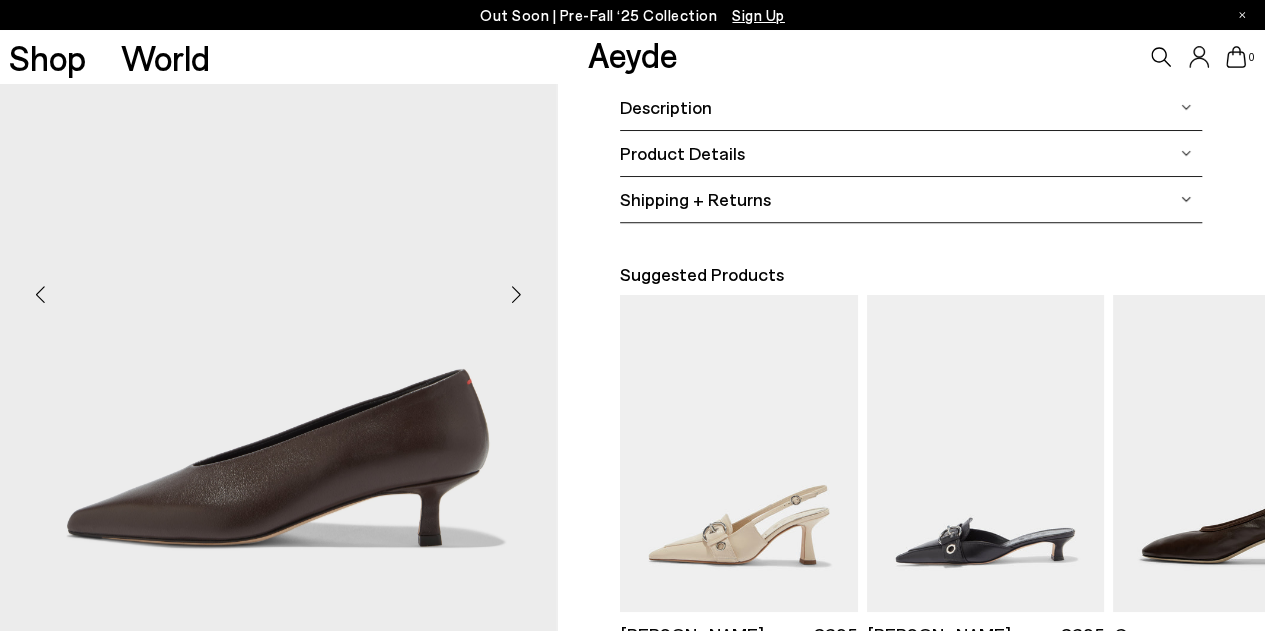click at bounding box center [517, 294] 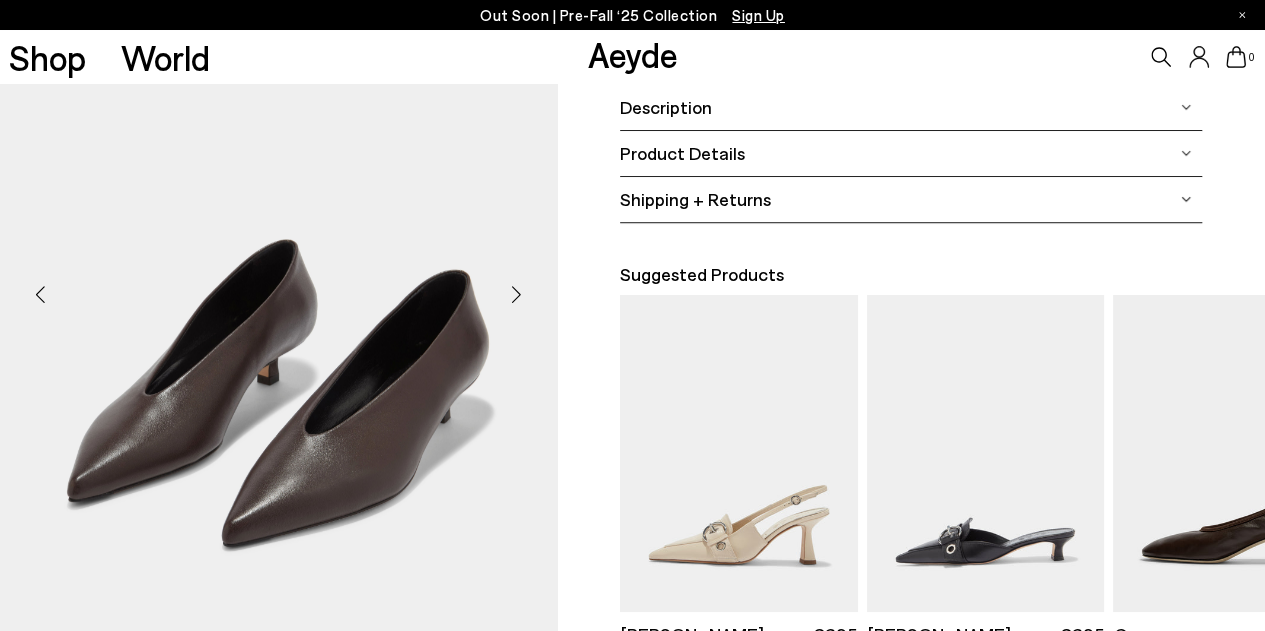 click at bounding box center (517, 294) 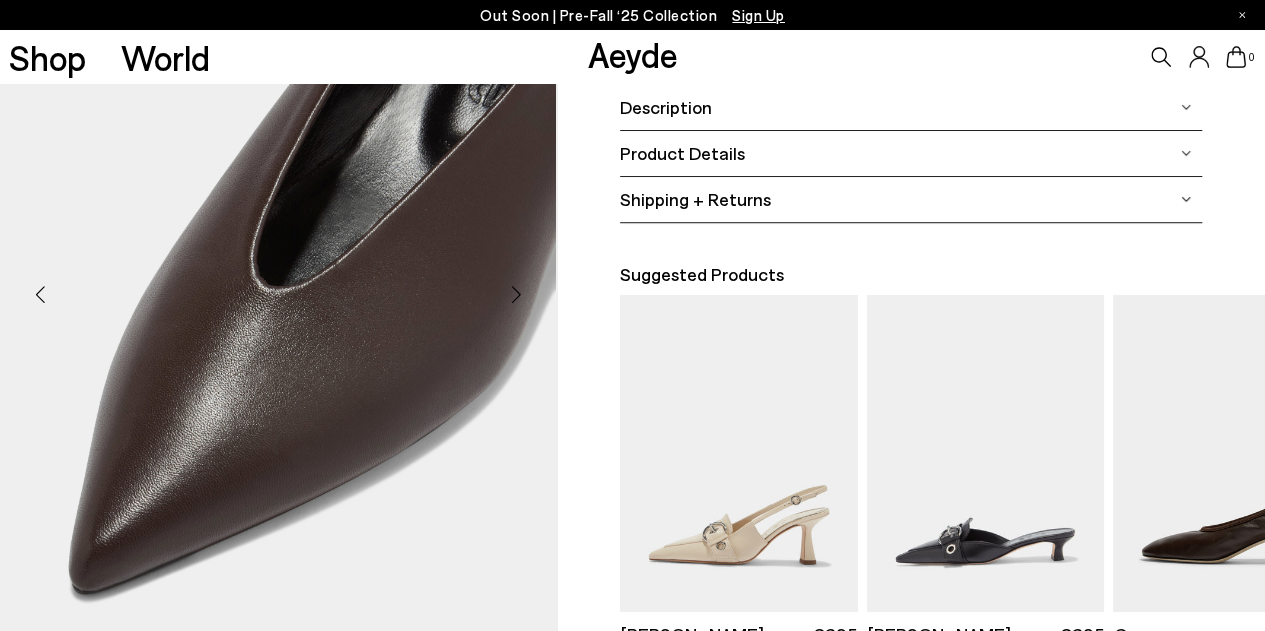 click at bounding box center (517, 294) 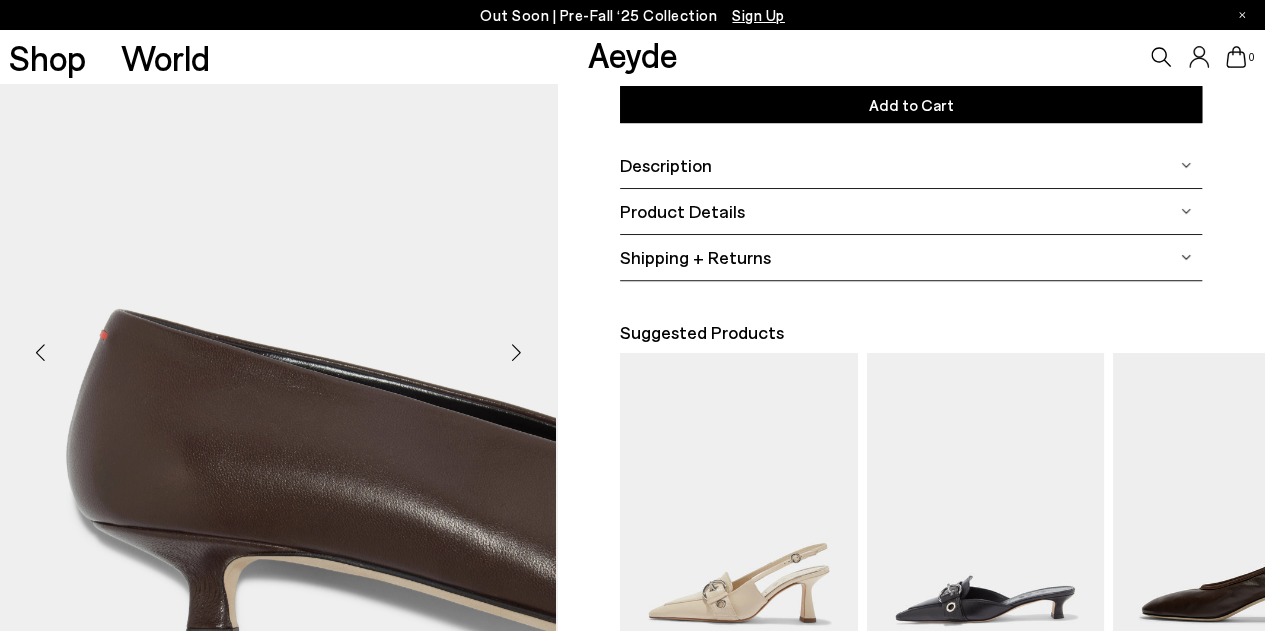 scroll, scrollTop: 300, scrollLeft: 0, axis: vertical 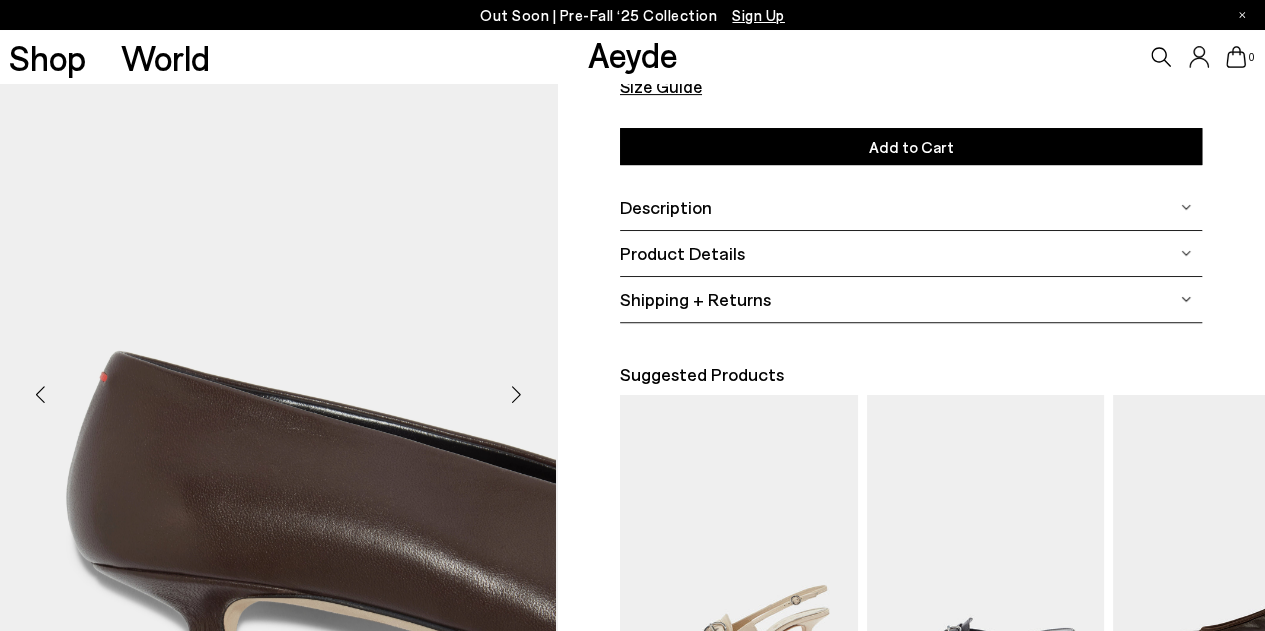 click on "Description" at bounding box center [666, 207] 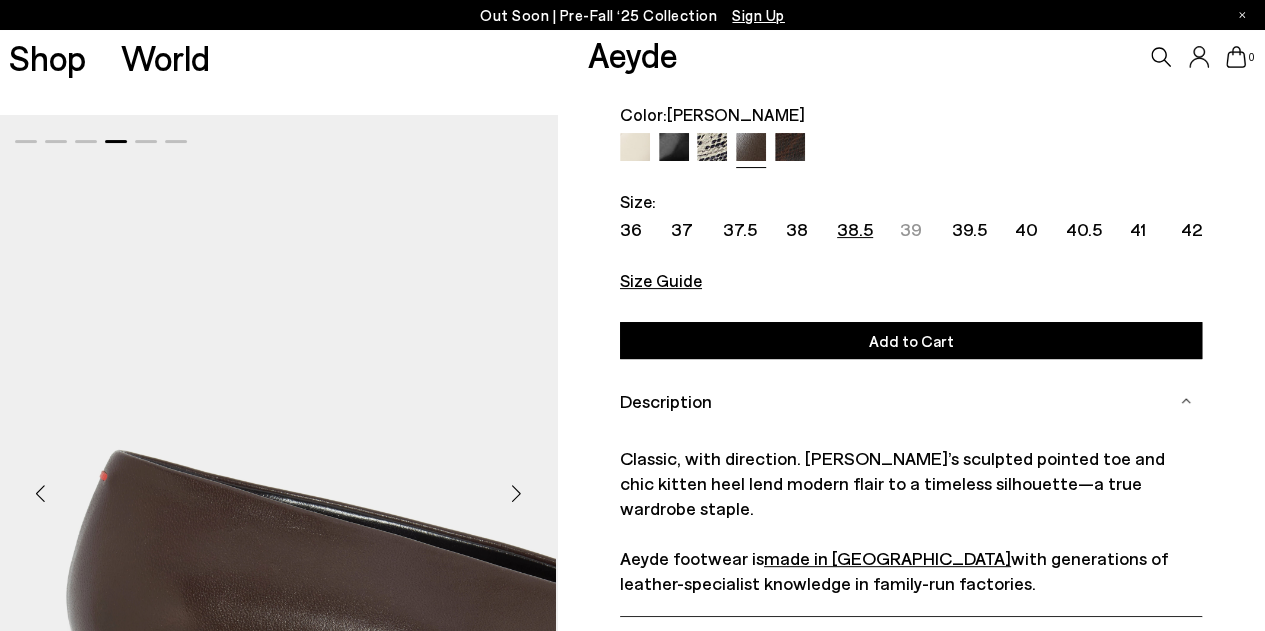 scroll, scrollTop: 0, scrollLeft: 0, axis: both 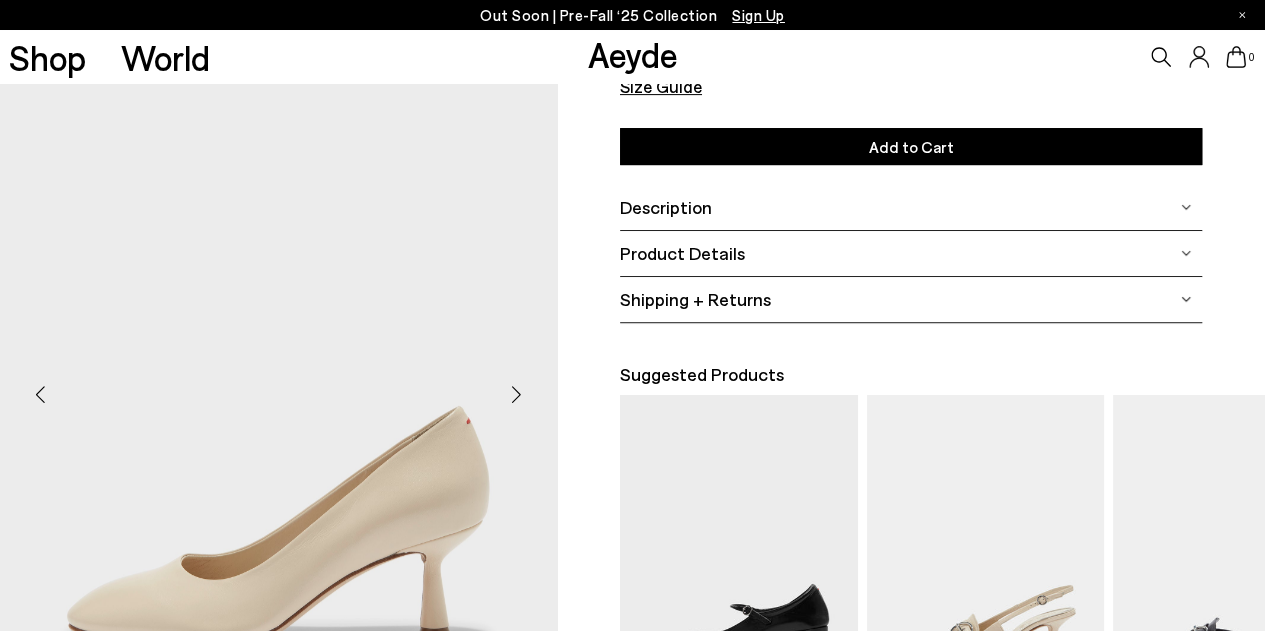 click at bounding box center [517, 394] 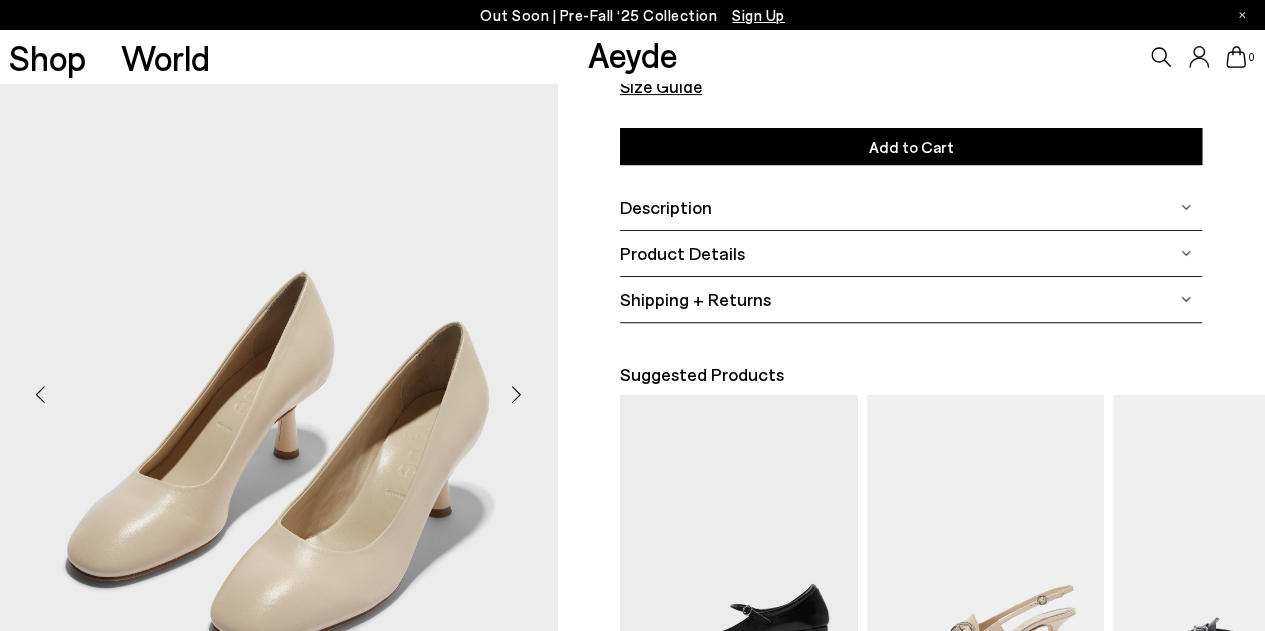 click at bounding box center (517, 394) 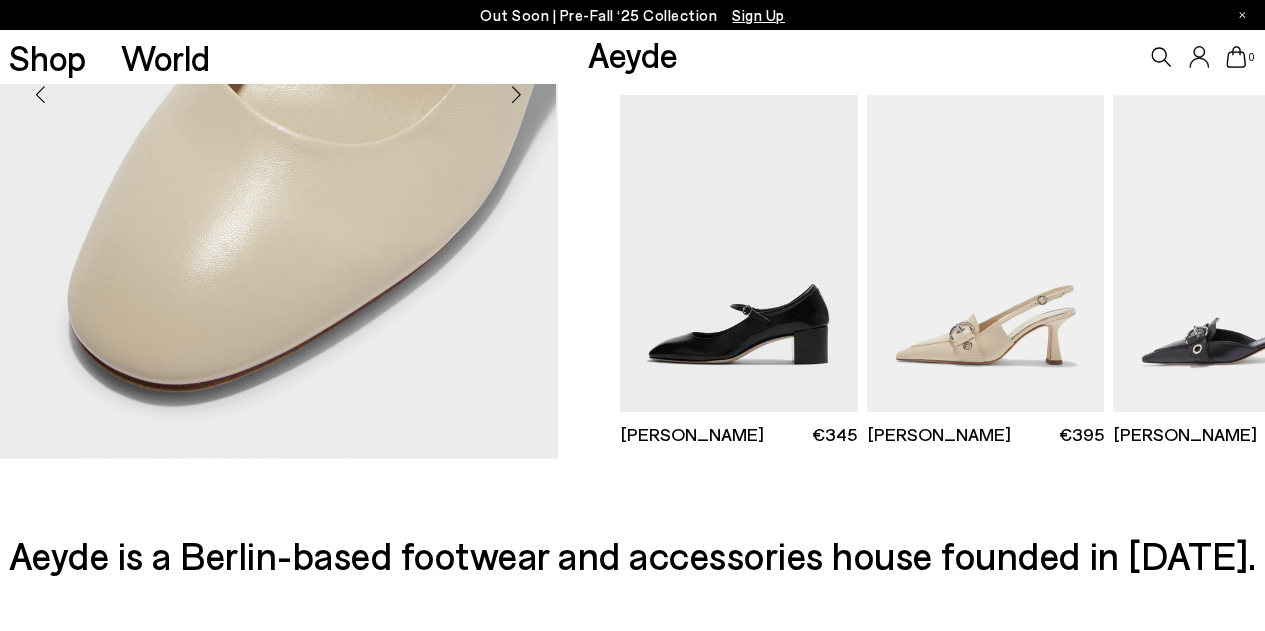 scroll, scrollTop: 300, scrollLeft: 0, axis: vertical 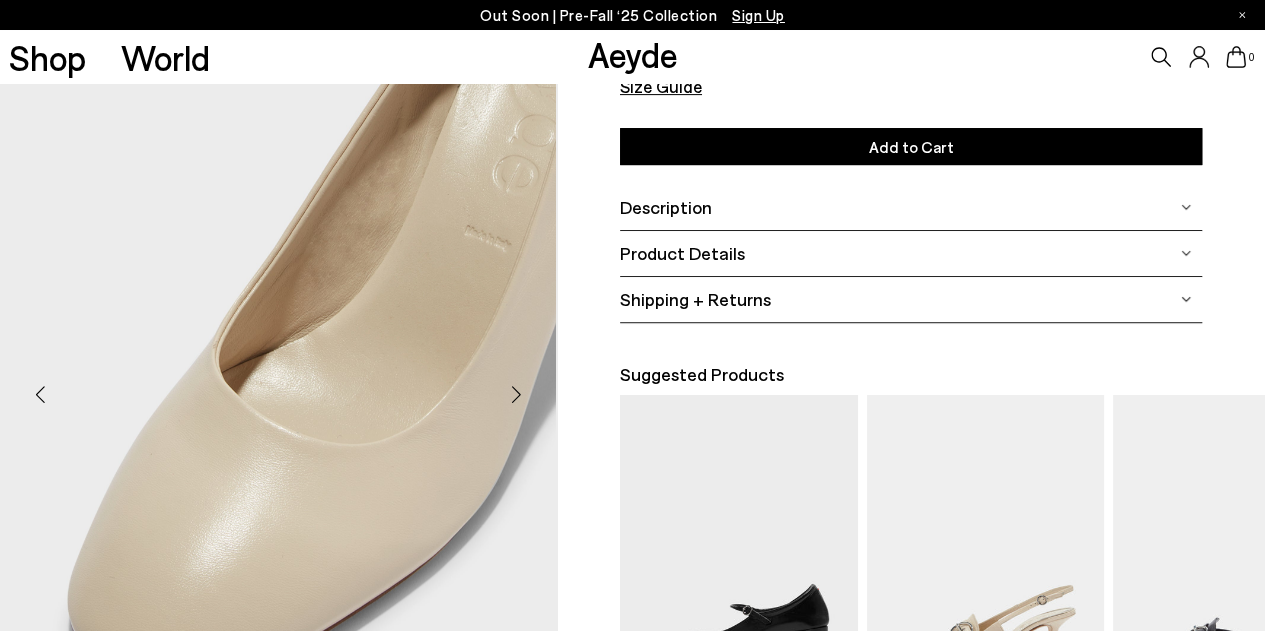 click at bounding box center (517, 394) 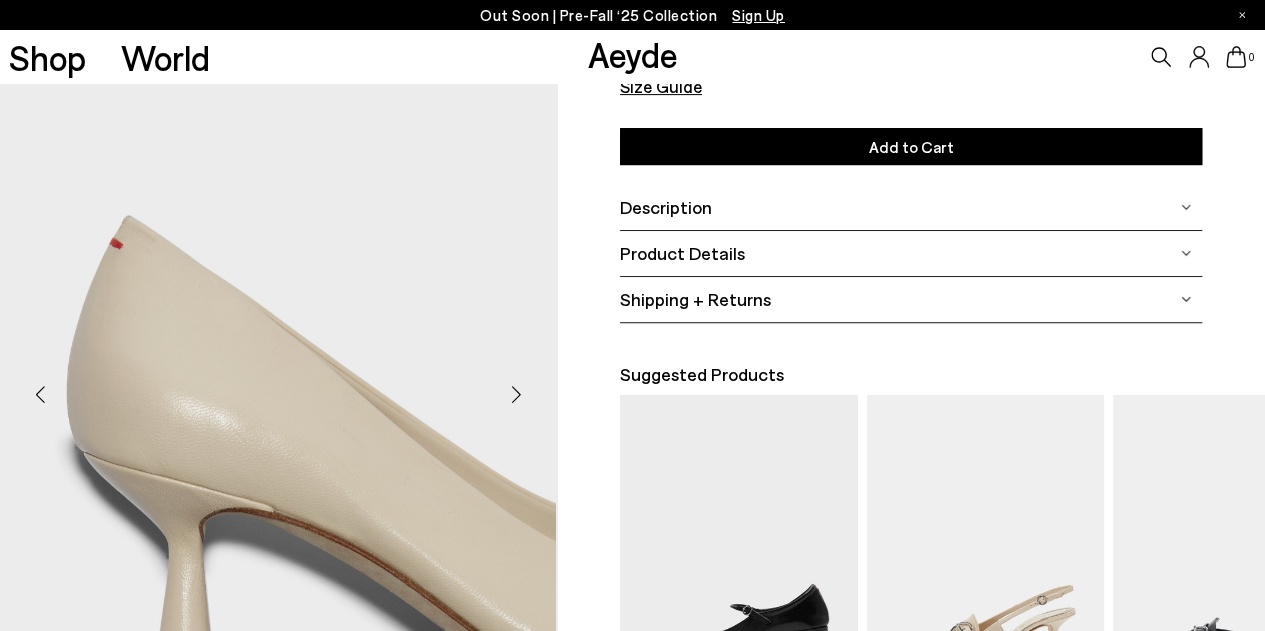 click at bounding box center (517, 394) 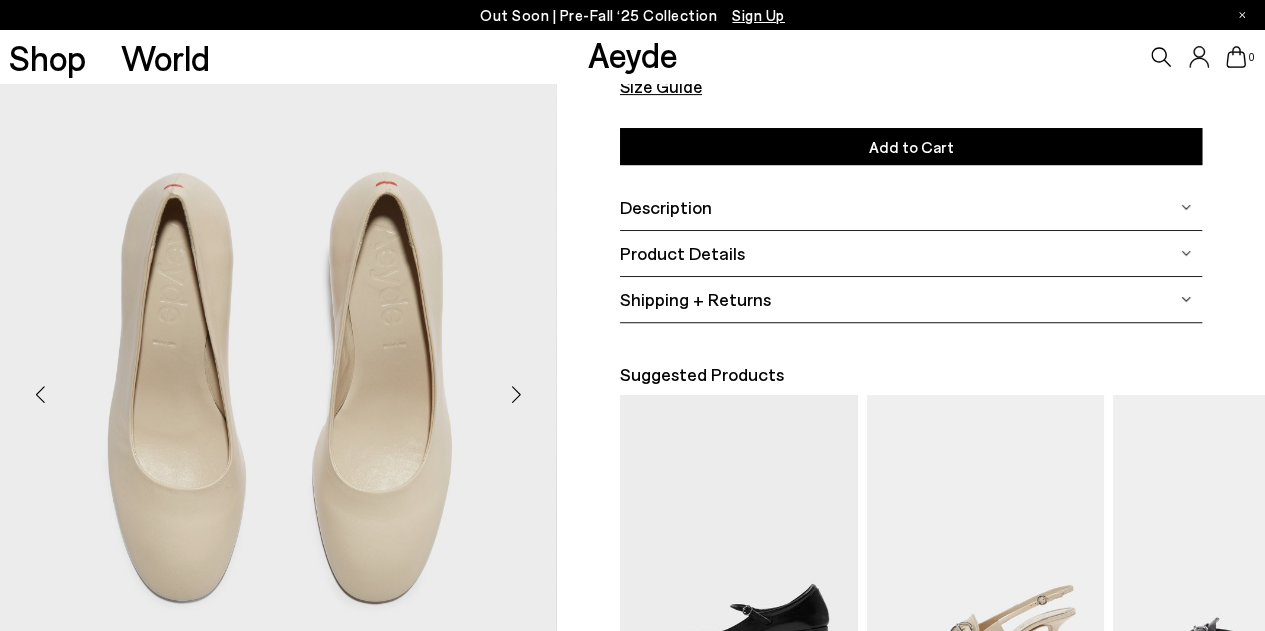 click at bounding box center (517, 394) 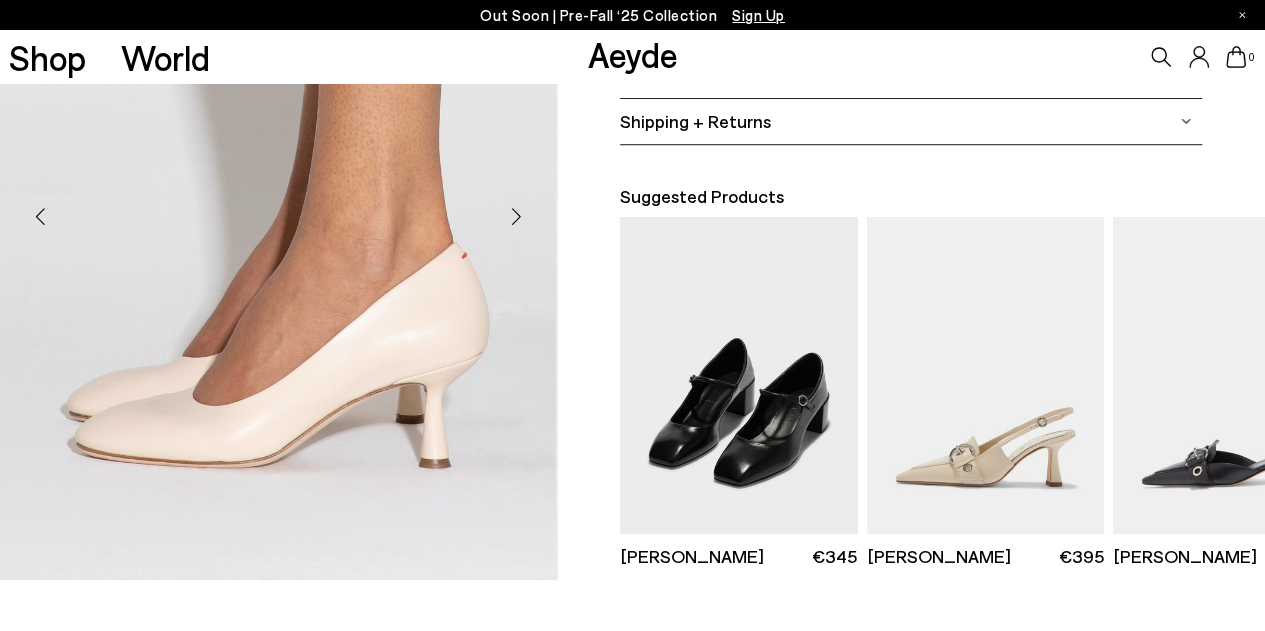 scroll, scrollTop: 600, scrollLeft: 0, axis: vertical 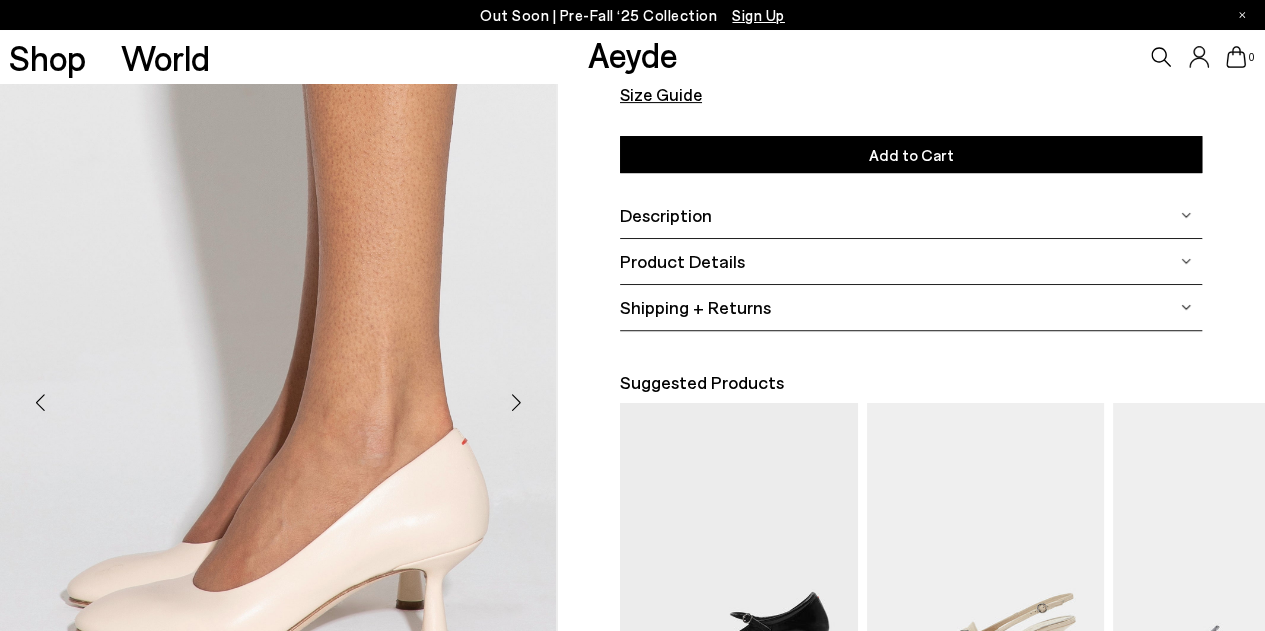 click at bounding box center (517, 402) 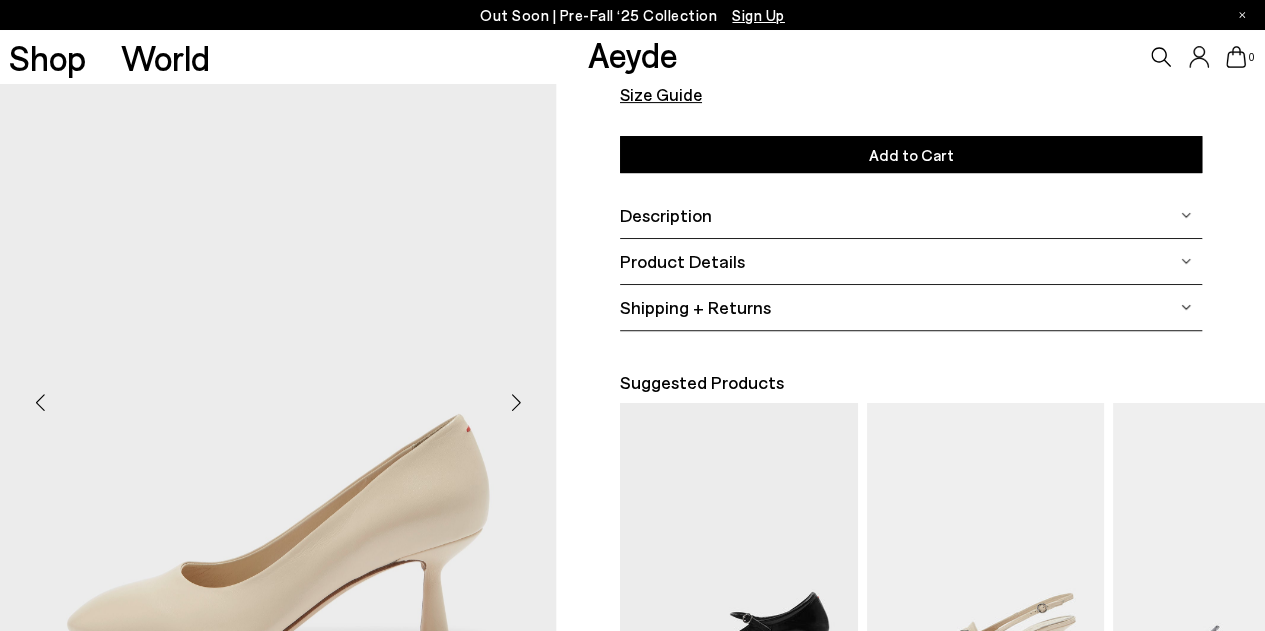 click at bounding box center [517, 402] 